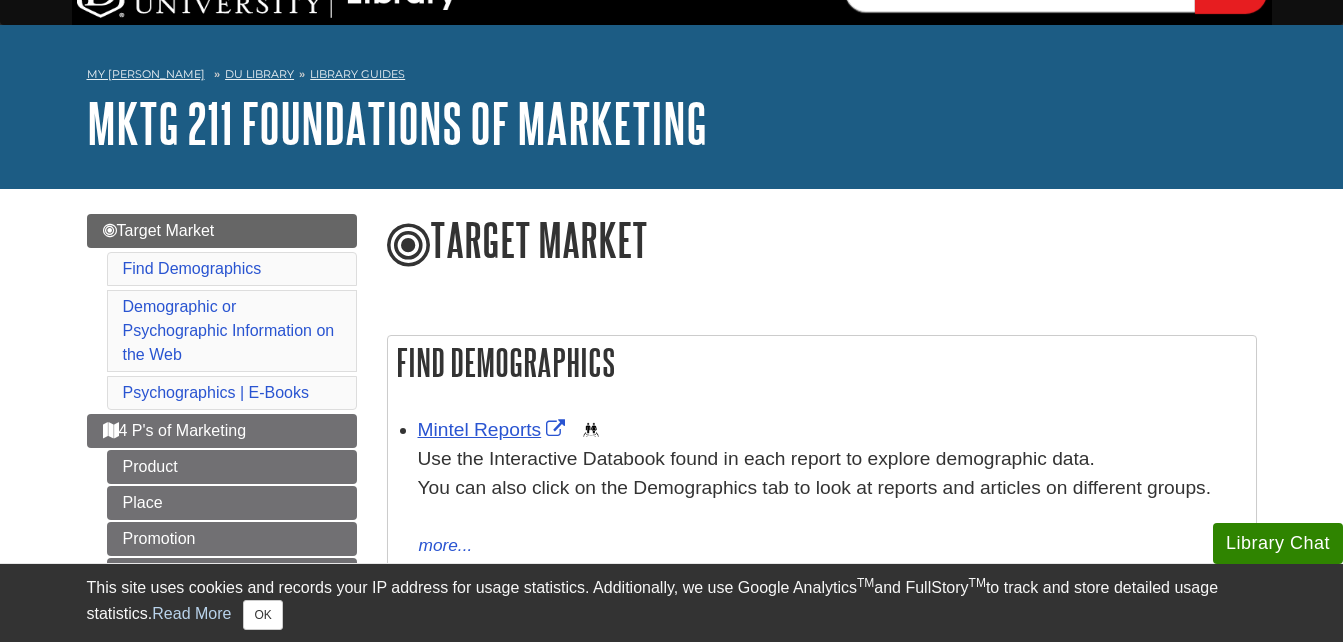 scroll, scrollTop: 40, scrollLeft: 0, axis: vertical 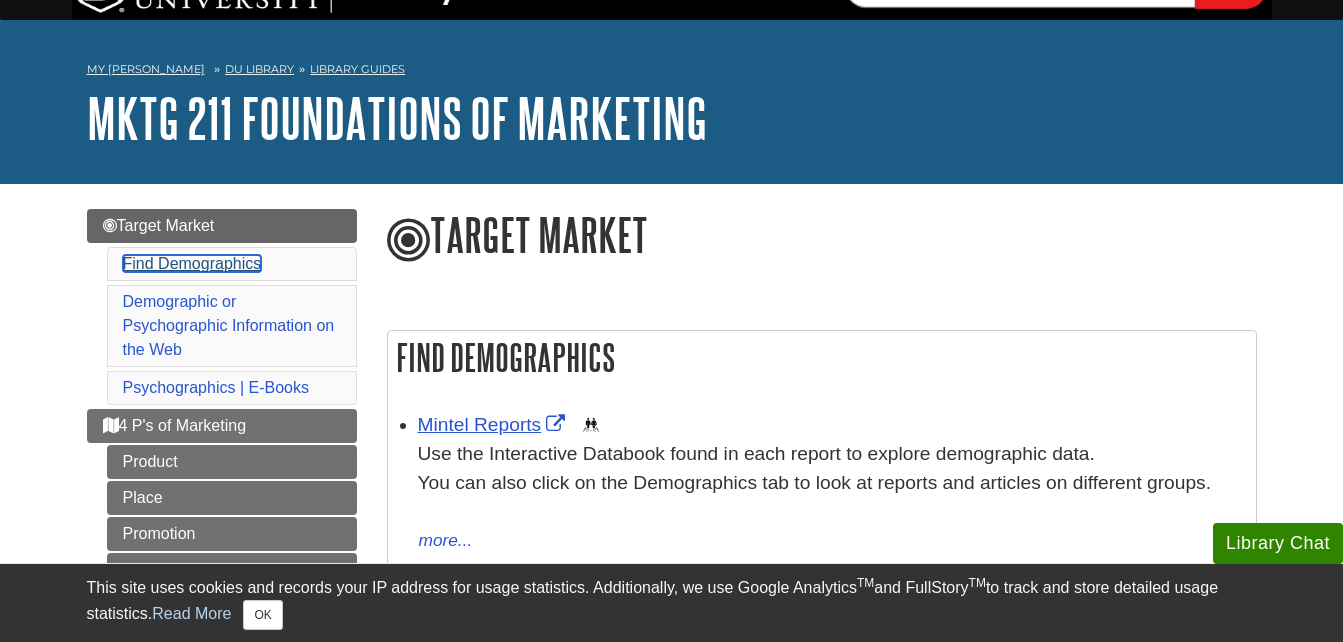 click on "Find Demographics" at bounding box center [192, 263] 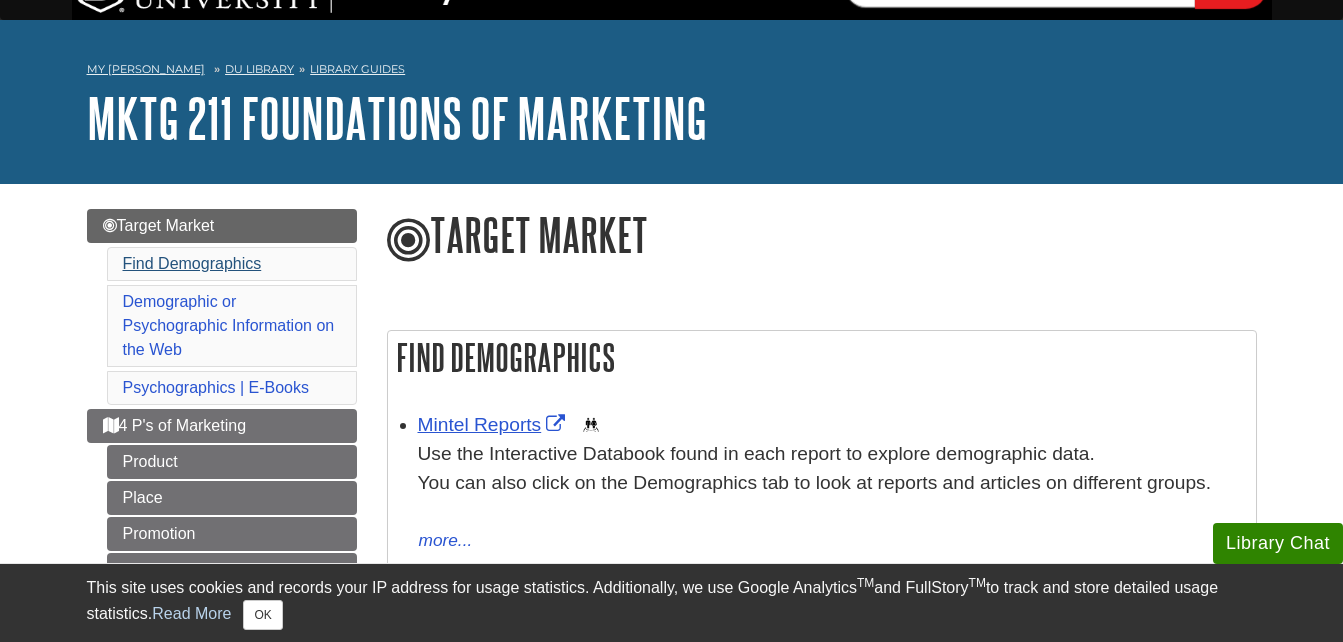 scroll, scrollTop: 370, scrollLeft: 0, axis: vertical 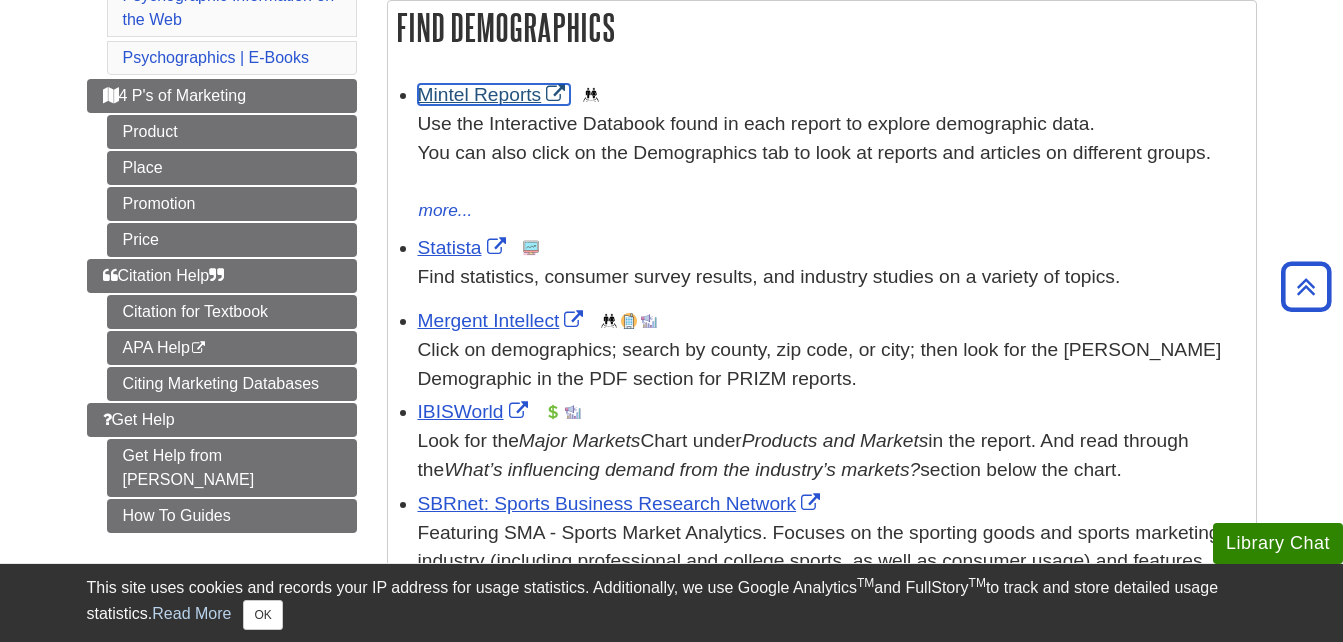 click on "Mintel Reports" at bounding box center [494, 94] 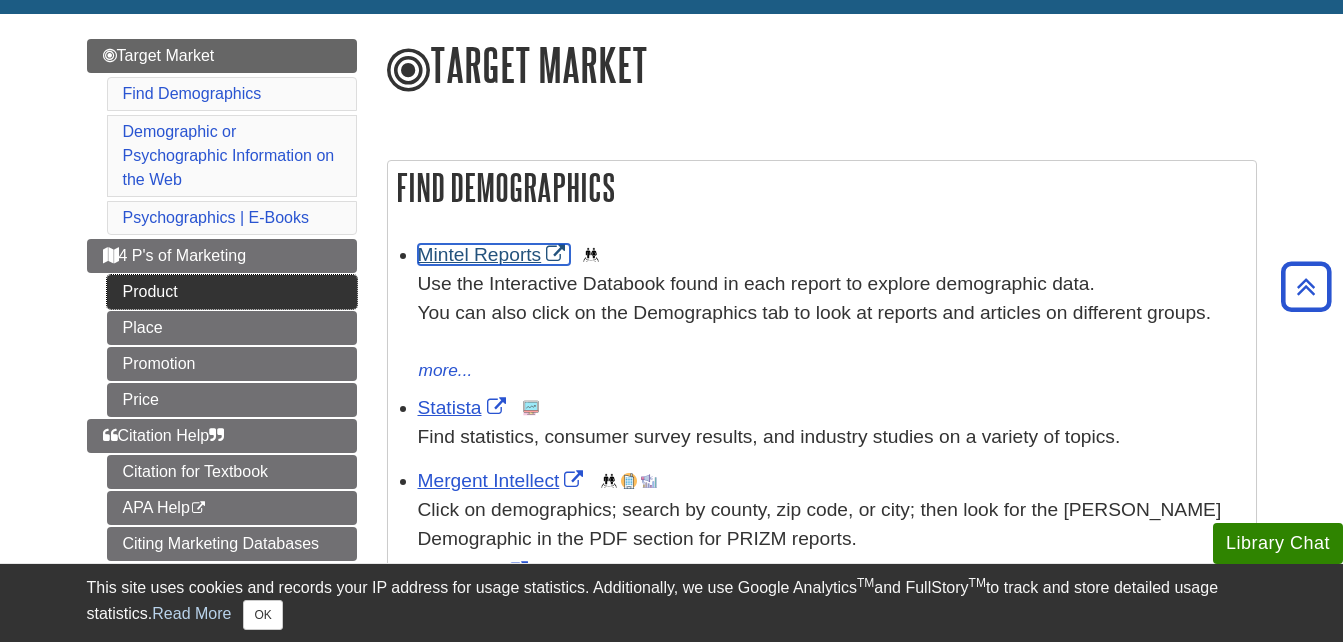 scroll, scrollTop: 170, scrollLeft: 0, axis: vertical 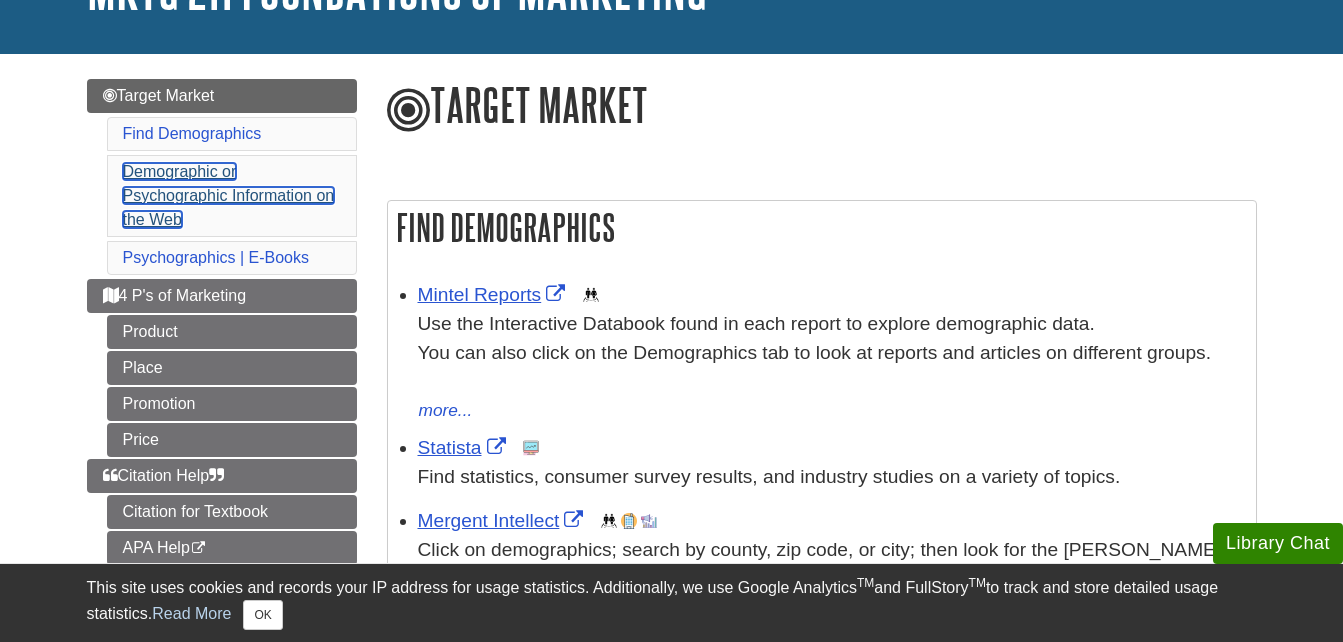 click on "Demographic or Psychographic Information on the Web" at bounding box center (229, 195) 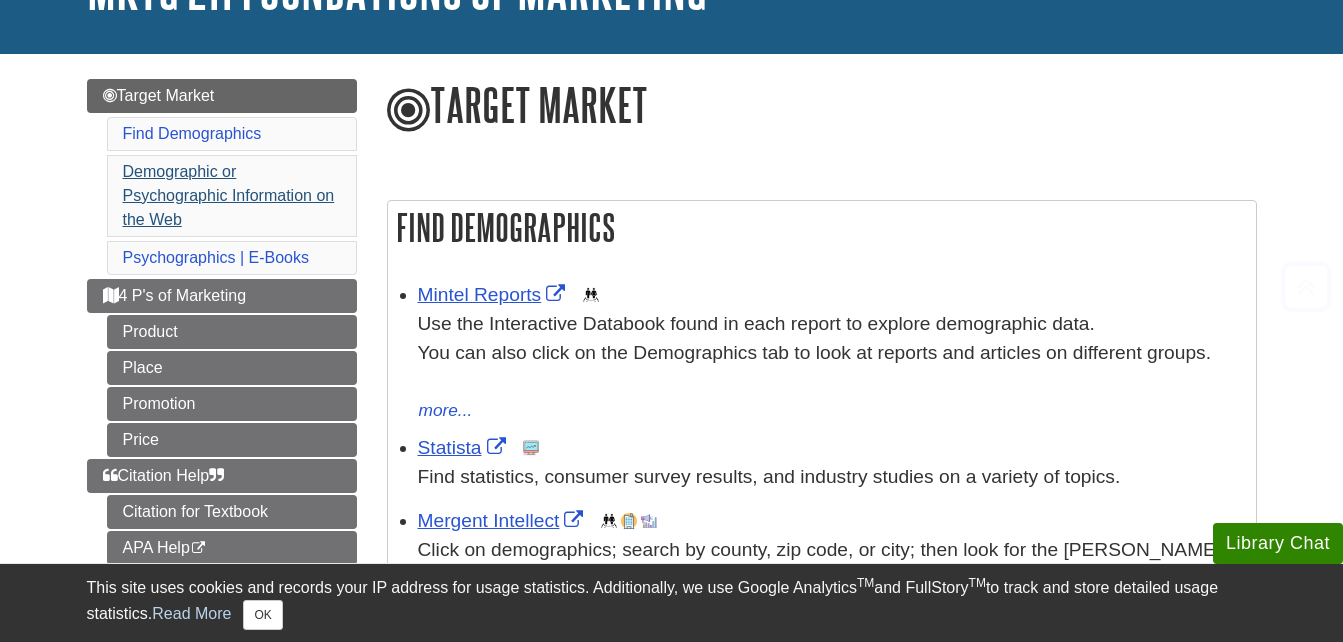 scroll, scrollTop: 1248, scrollLeft: 0, axis: vertical 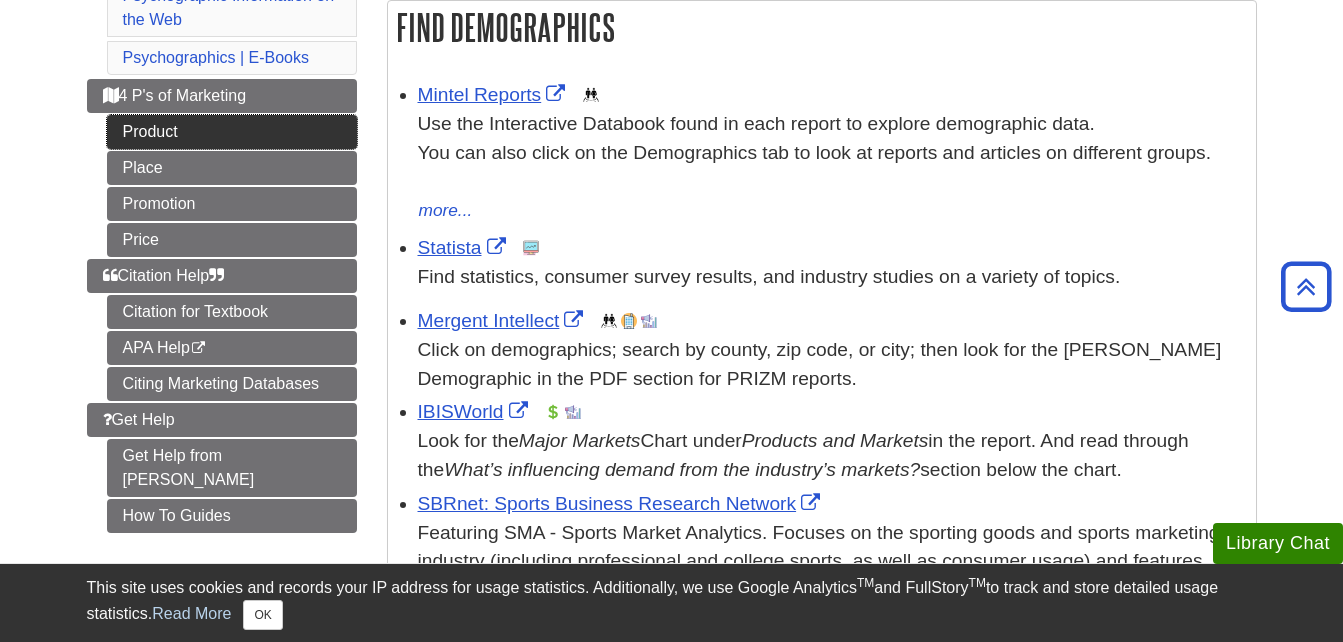 click on "Product" at bounding box center (232, 132) 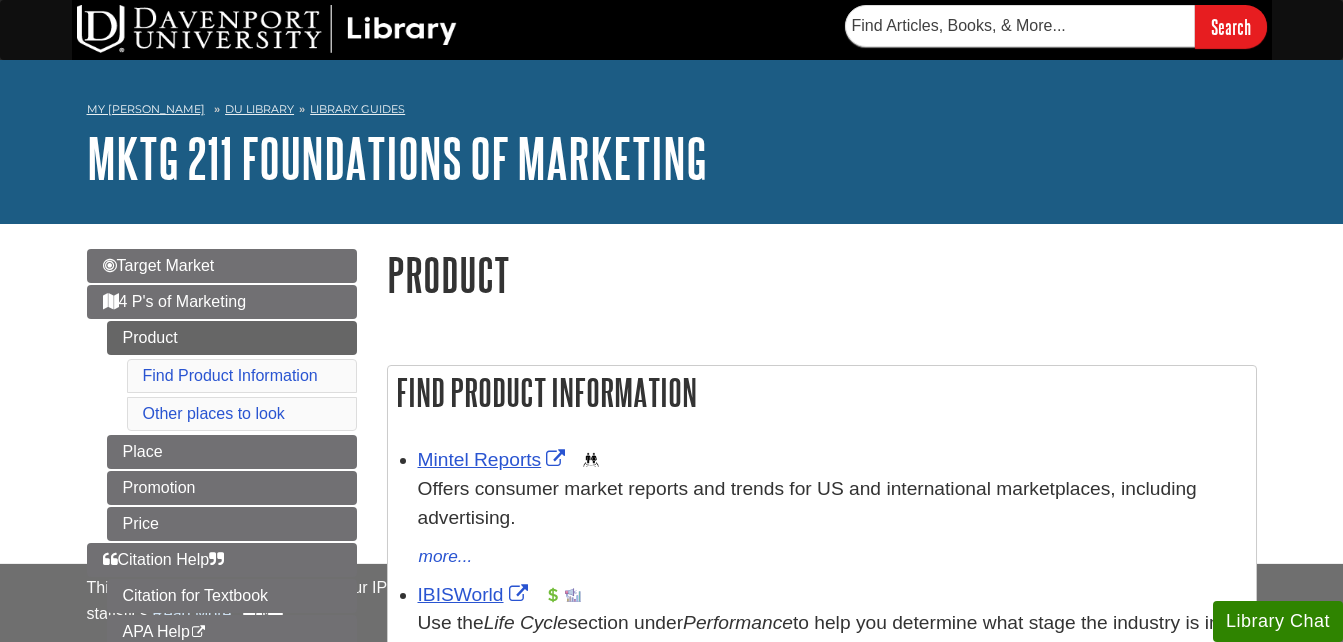 scroll, scrollTop: 0, scrollLeft: 0, axis: both 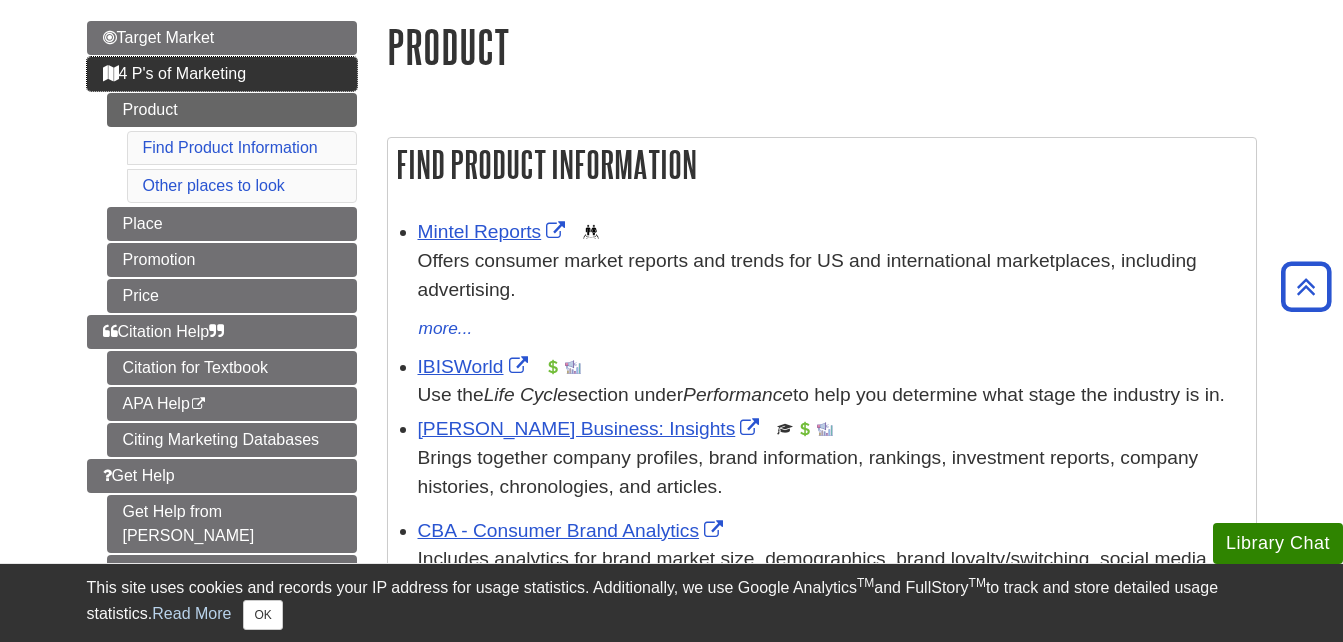 click on "4 P's of Marketing" at bounding box center (175, 73) 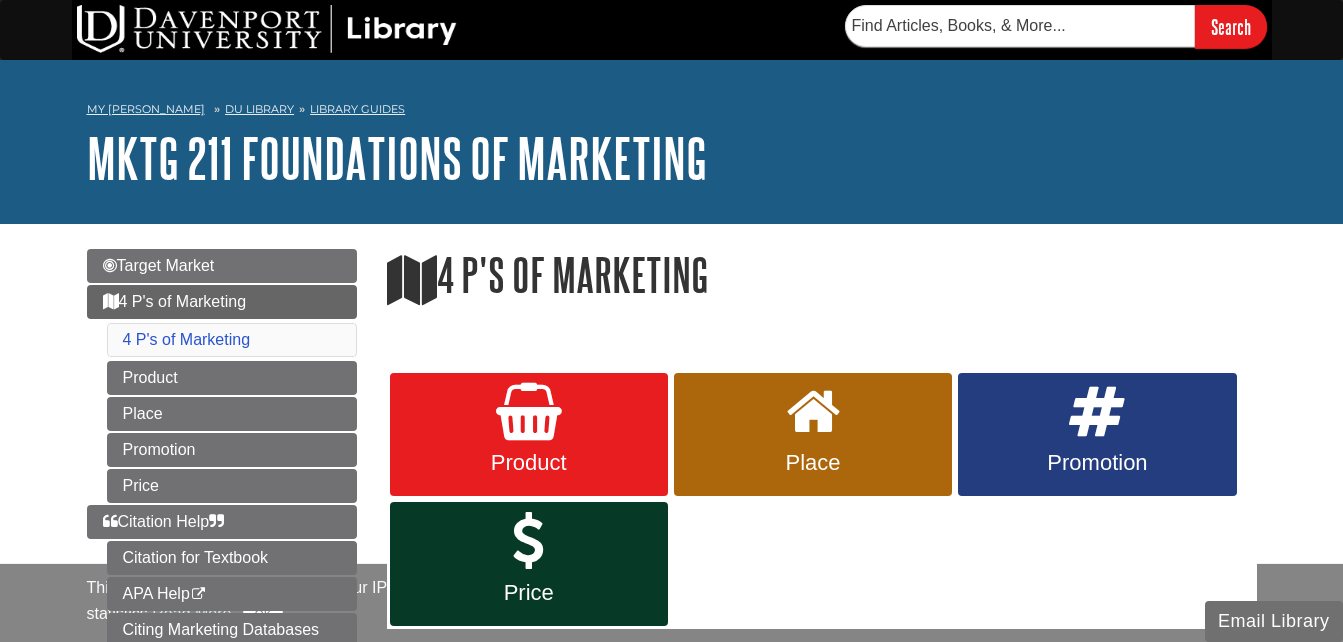 scroll, scrollTop: 0, scrollLeft: 0, axis: both 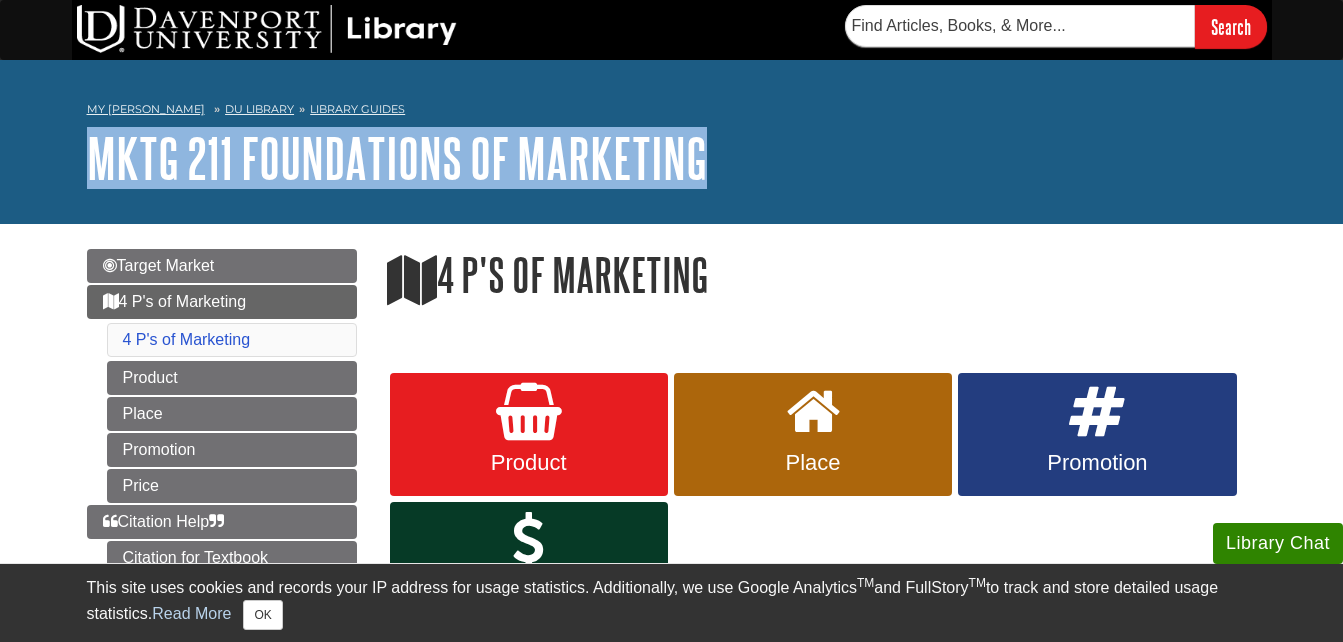 drag, startPoint x: 1342, startPoint y: 108, endPoint x: 1350, endPoint y: 223, distance: 115.27792 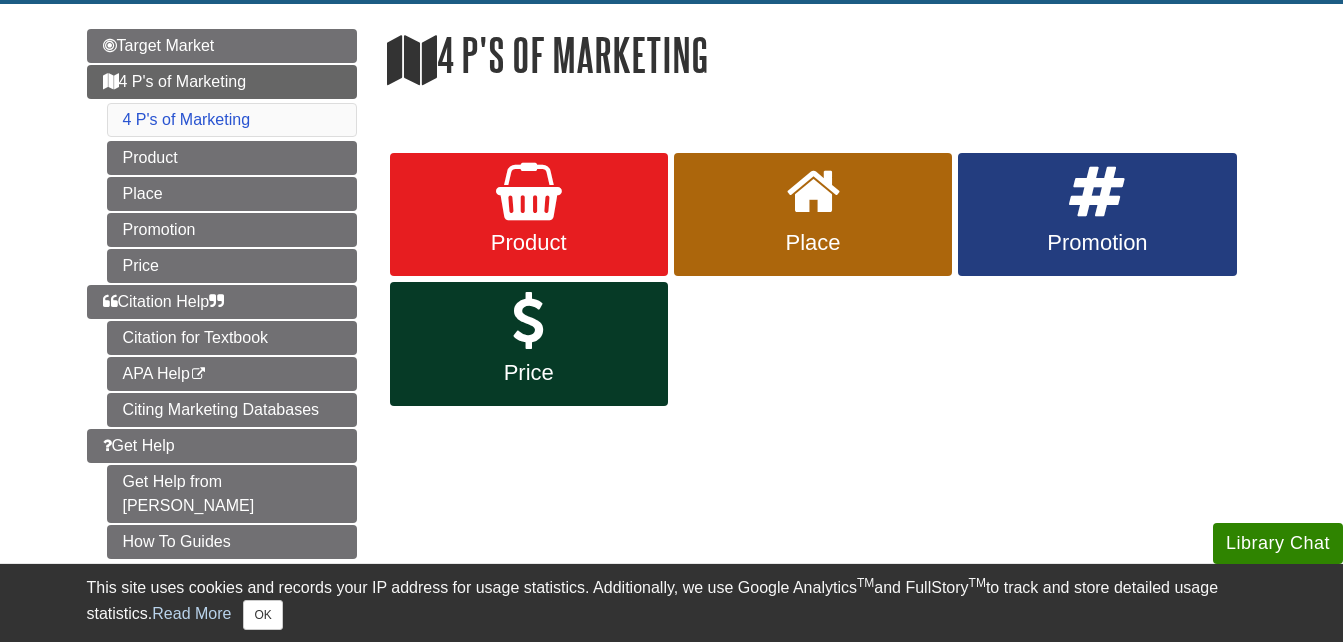 scroll, scrollTop: 223, scrollLeft: 0, axis: vertical 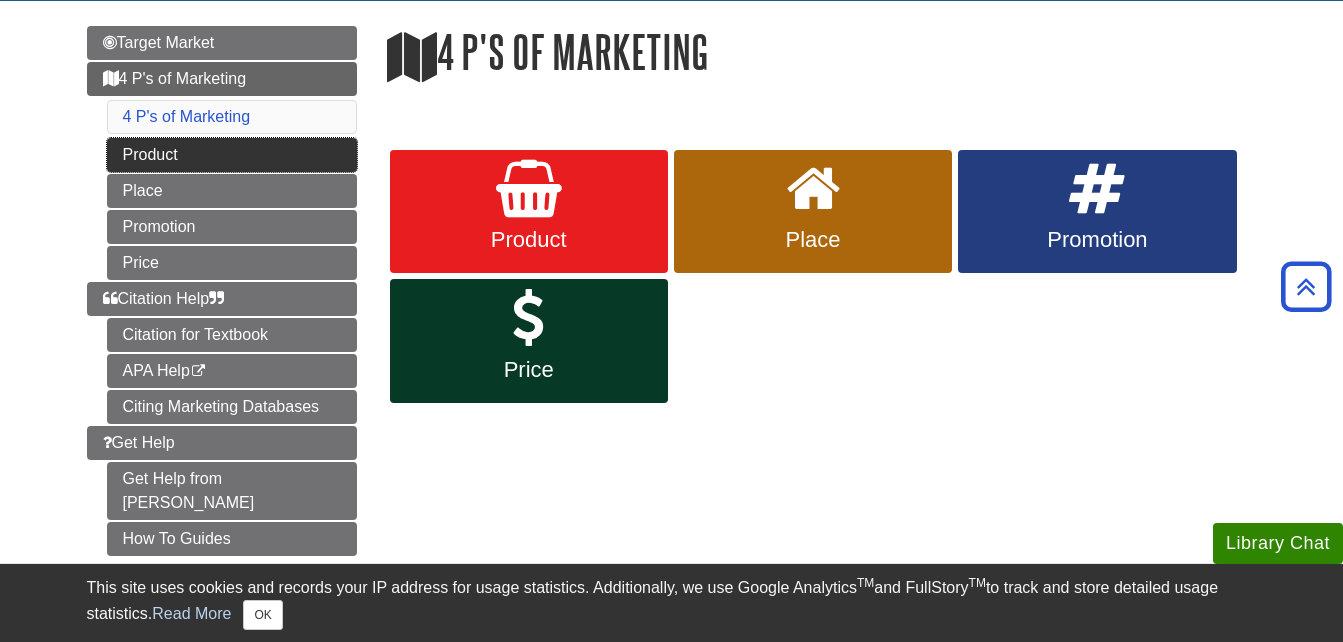 click on "Product" at bounding box center [232, 155] 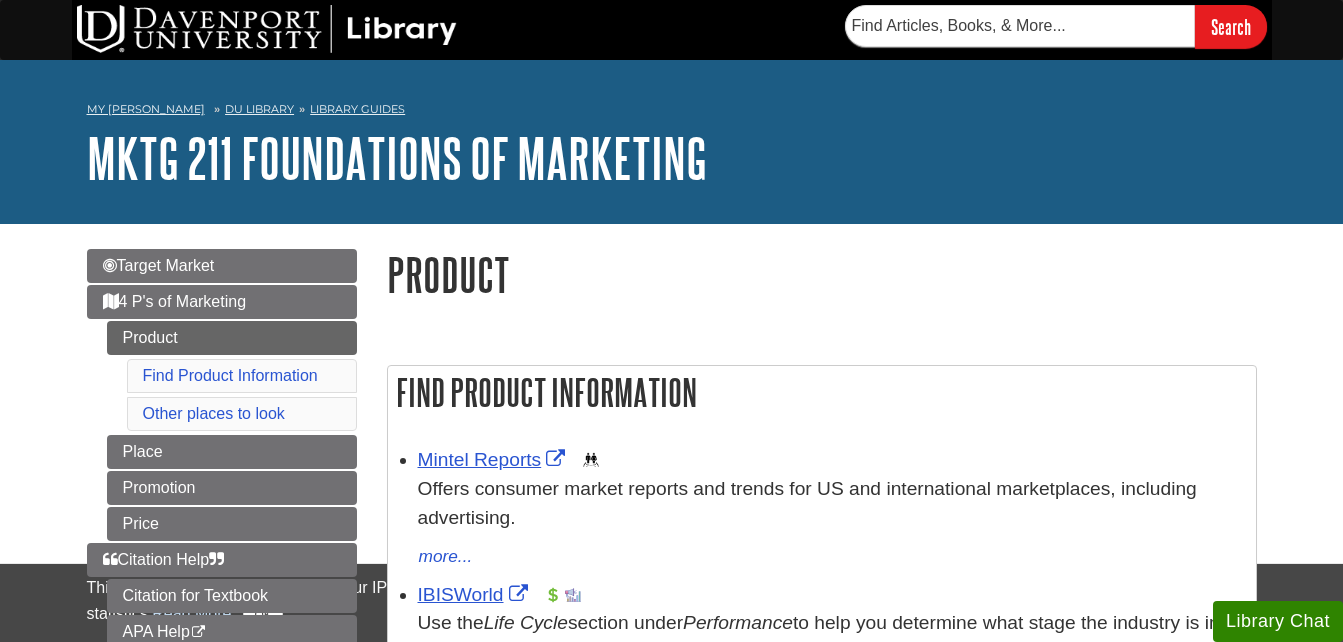 scroll, scrollTop: 0, scrollLeft: 0, axis: both 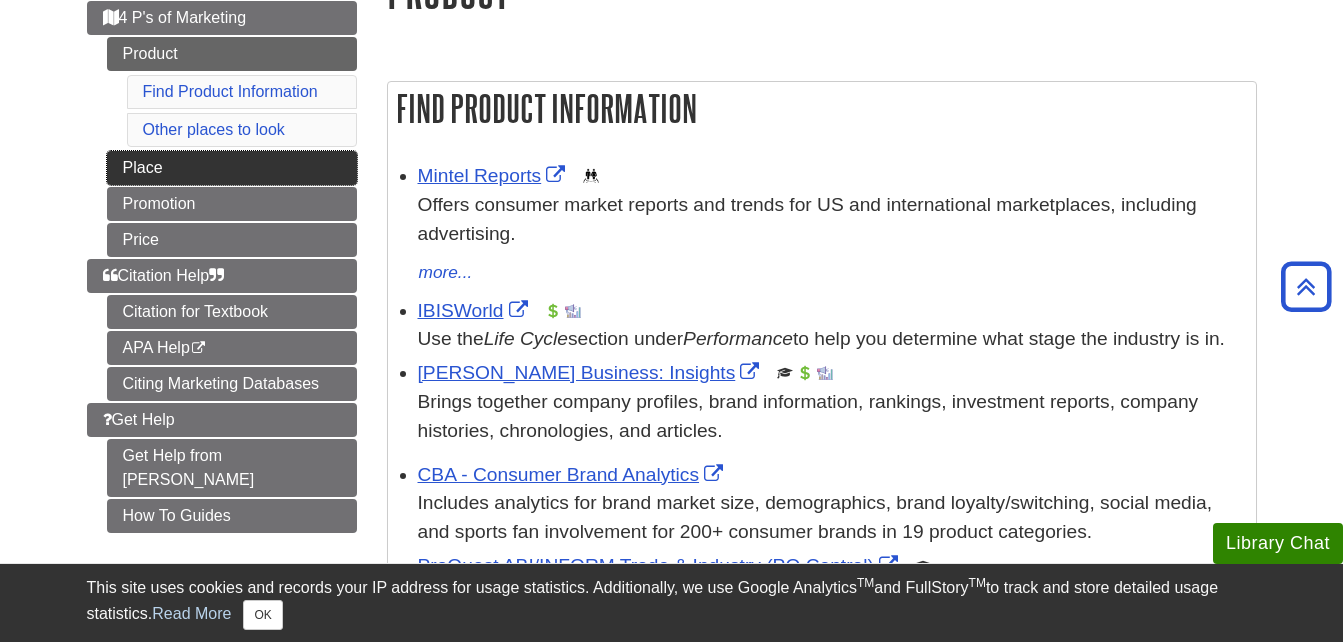 click on "Place" at bounding box center (232, 168) 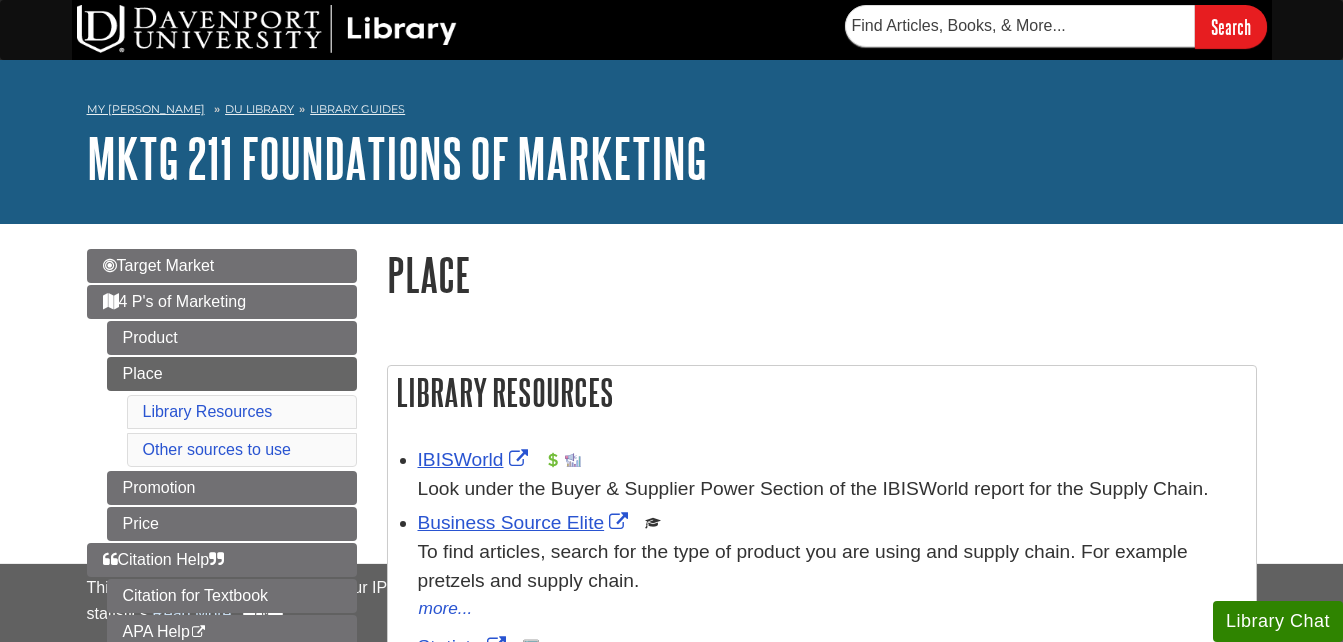 scroll, scrollTop: 0, scrollLeft: 0, axis: both 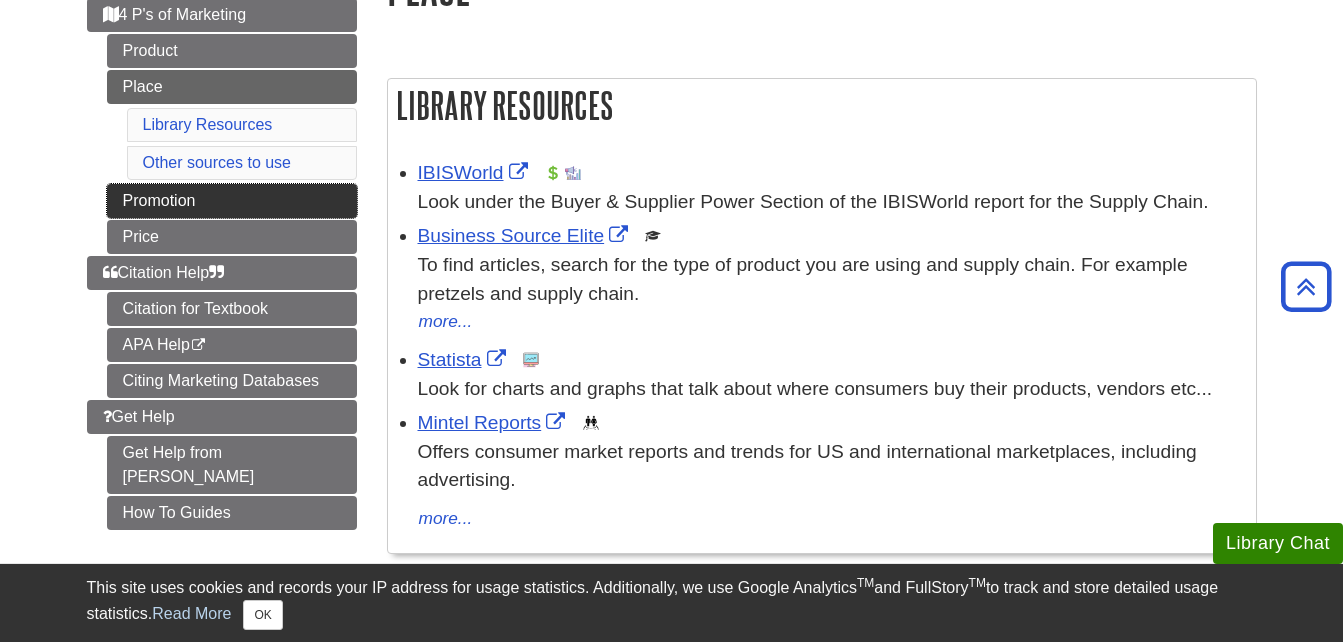 click on "Promotion" at bounding box center [232, 201] 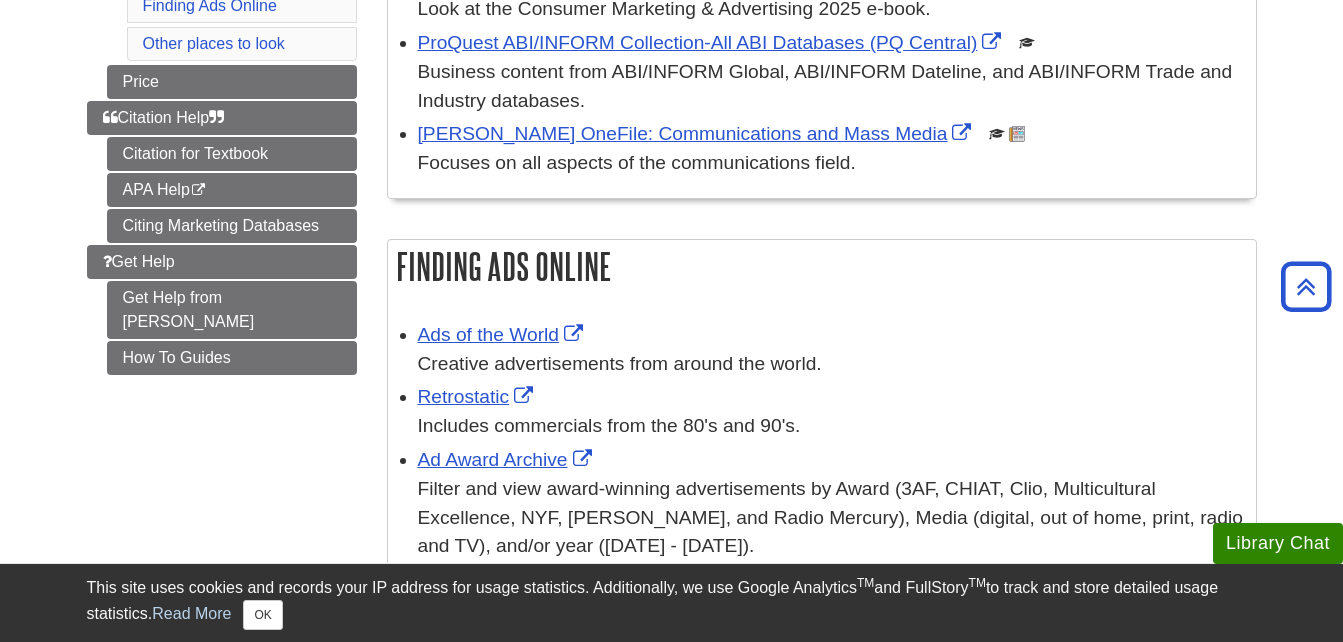 scroll, scrollTop: 520, scrollLeft: 0, axis: vertical 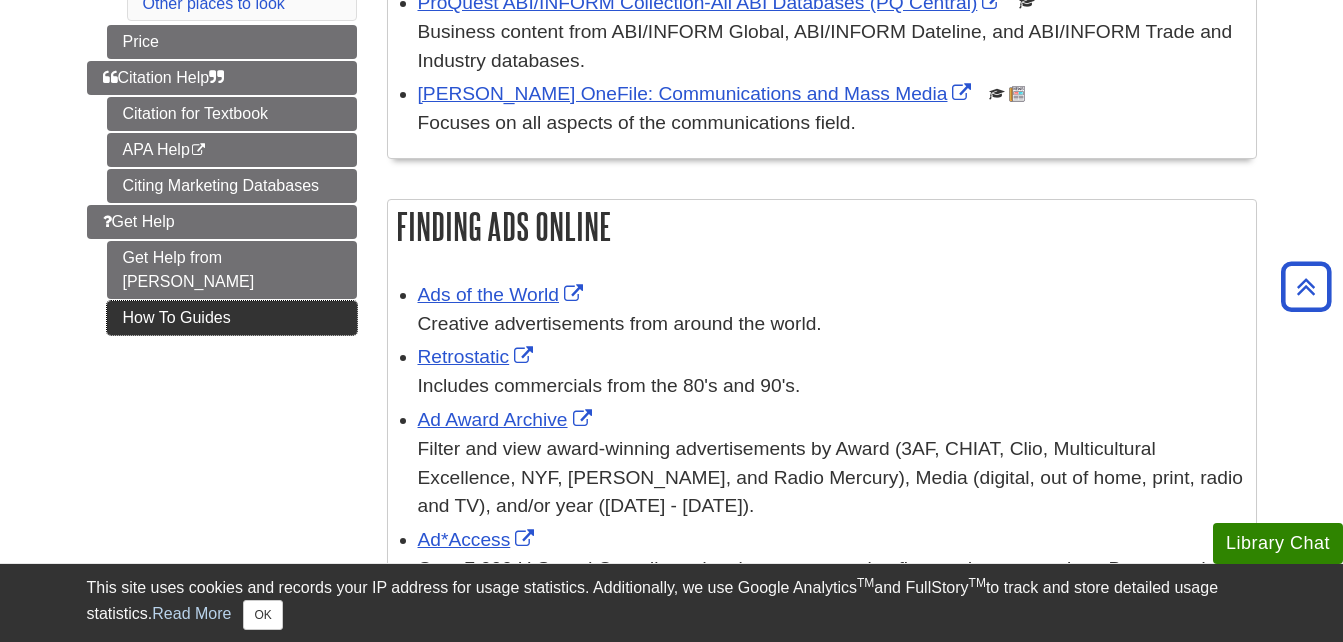 click on "How To Guides" at bounding box center [232, 318] 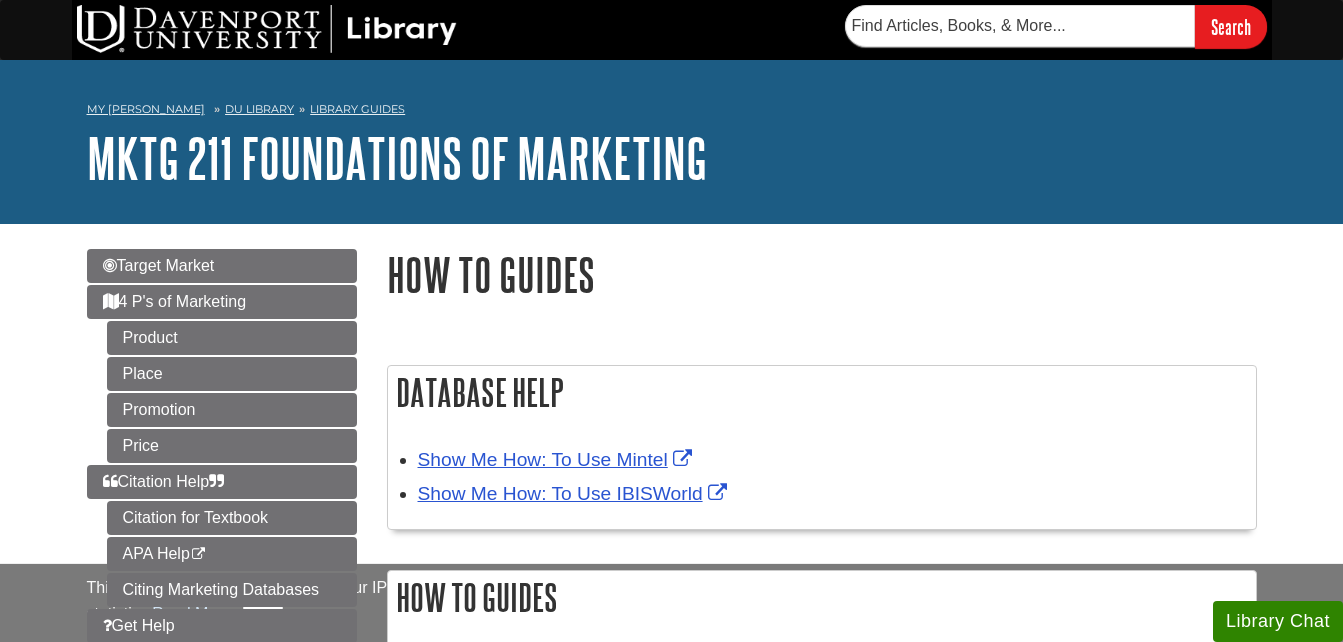 scroll, scrollTop: 0, scrollLeft: 0, axis: both 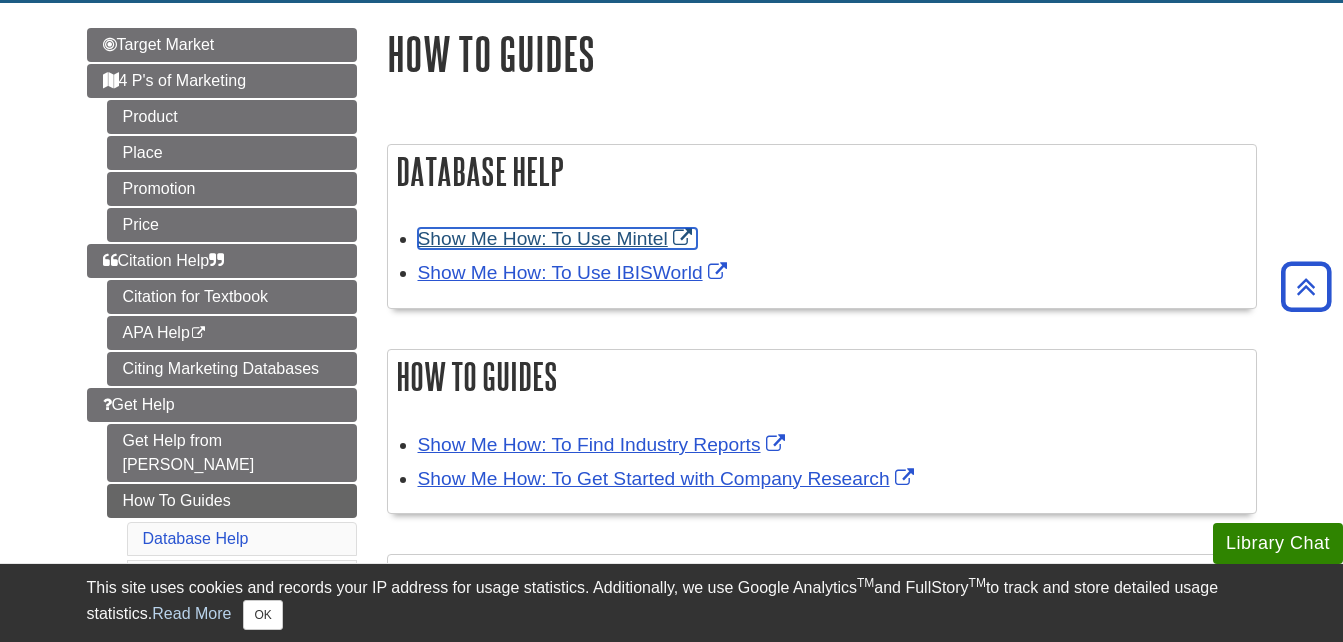 click on "Show Me How: To Use Mintel" at bounding box center (557, 238) 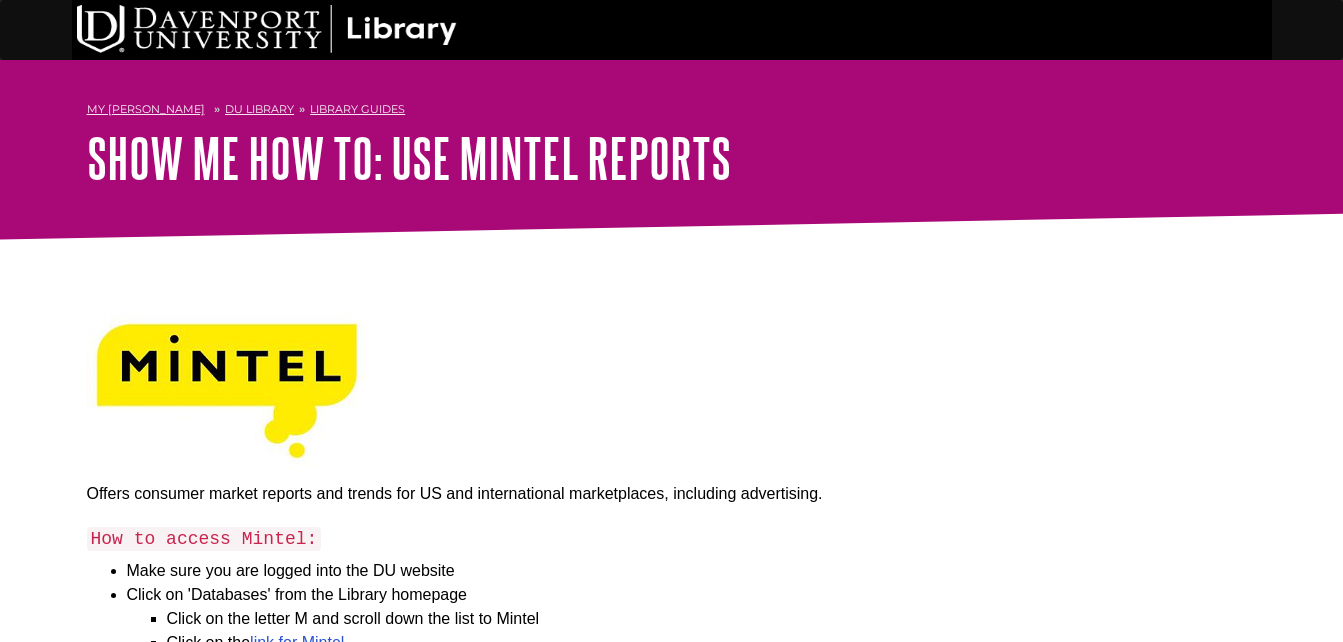 scroll, scrollTop: 0, scrollLeft: 0, axis: both 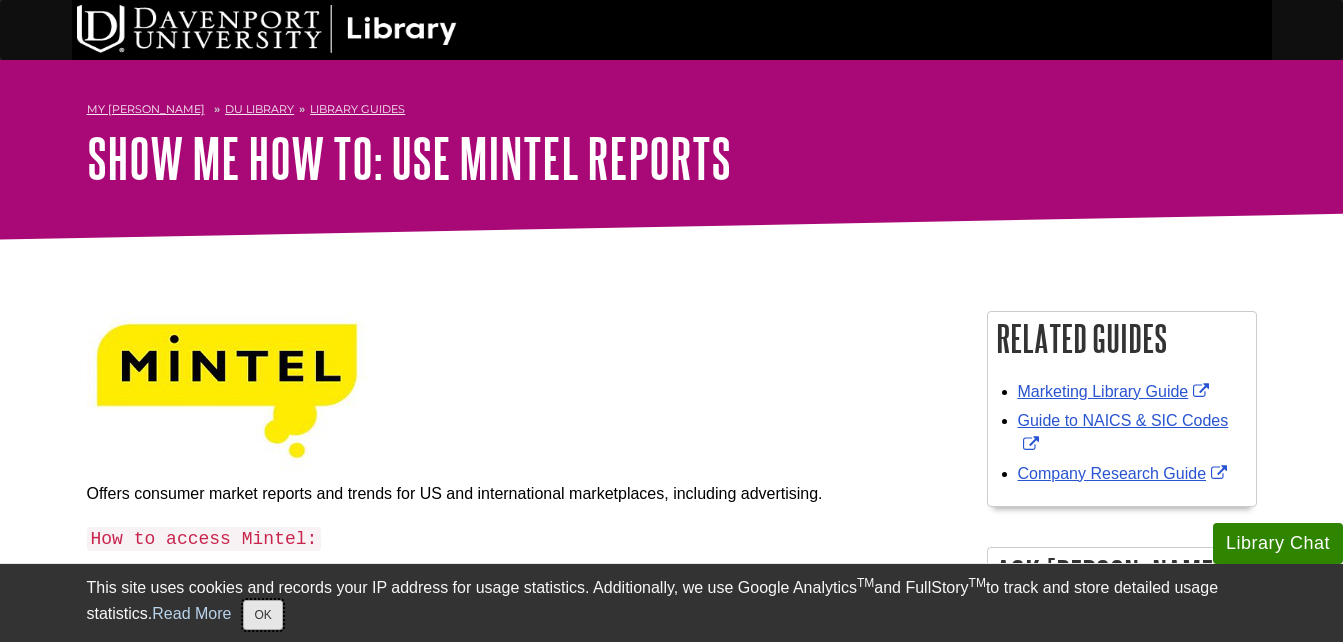 click on "OK" at bounding box center [262, 615] 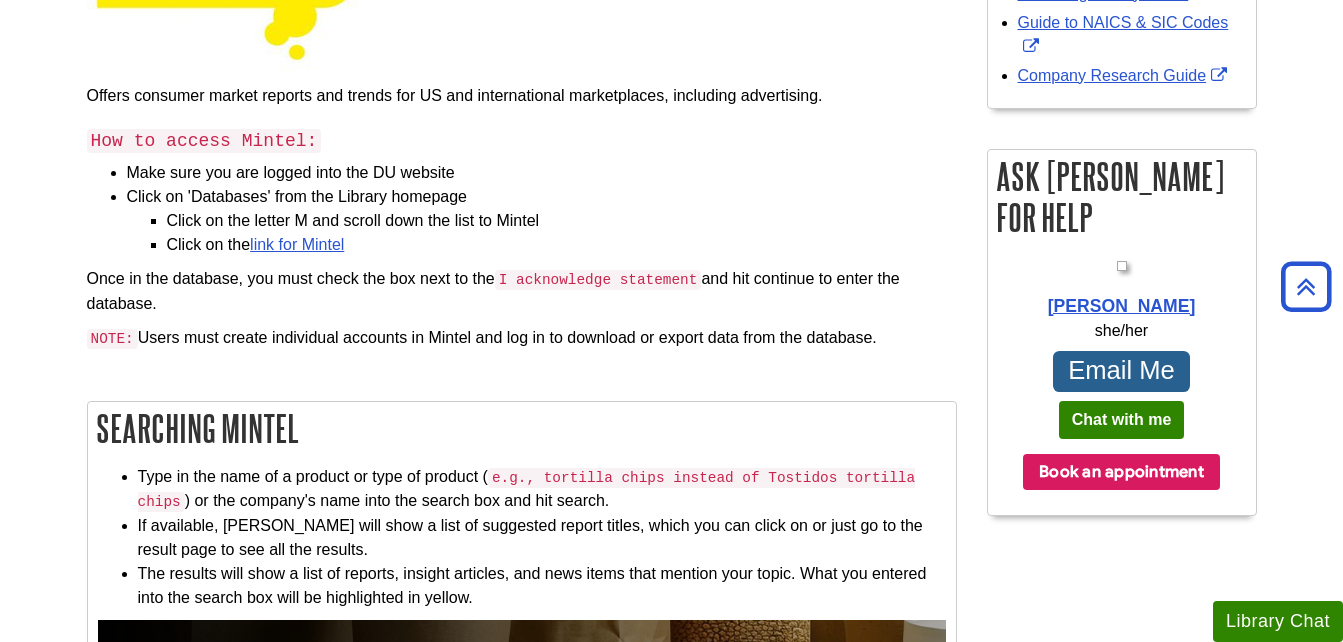 scroll, scrollTop: 400, scrollLeft: 0, axis: vertical 